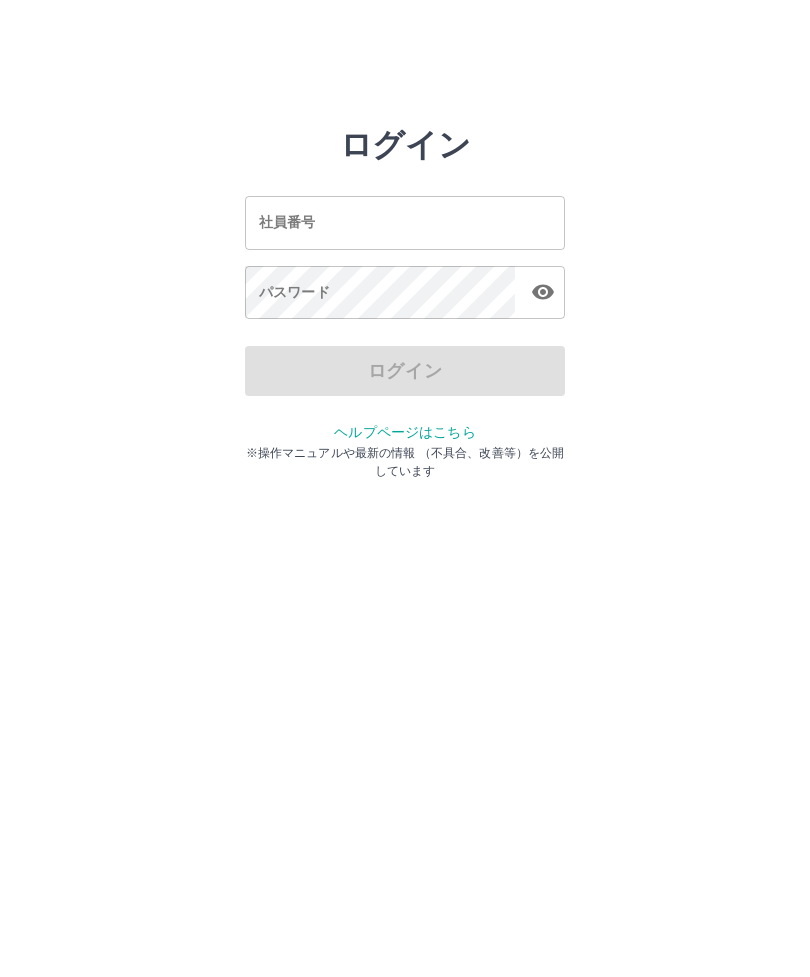 scroll, scrollTop: 0, scrollLeft: 0, axis: both 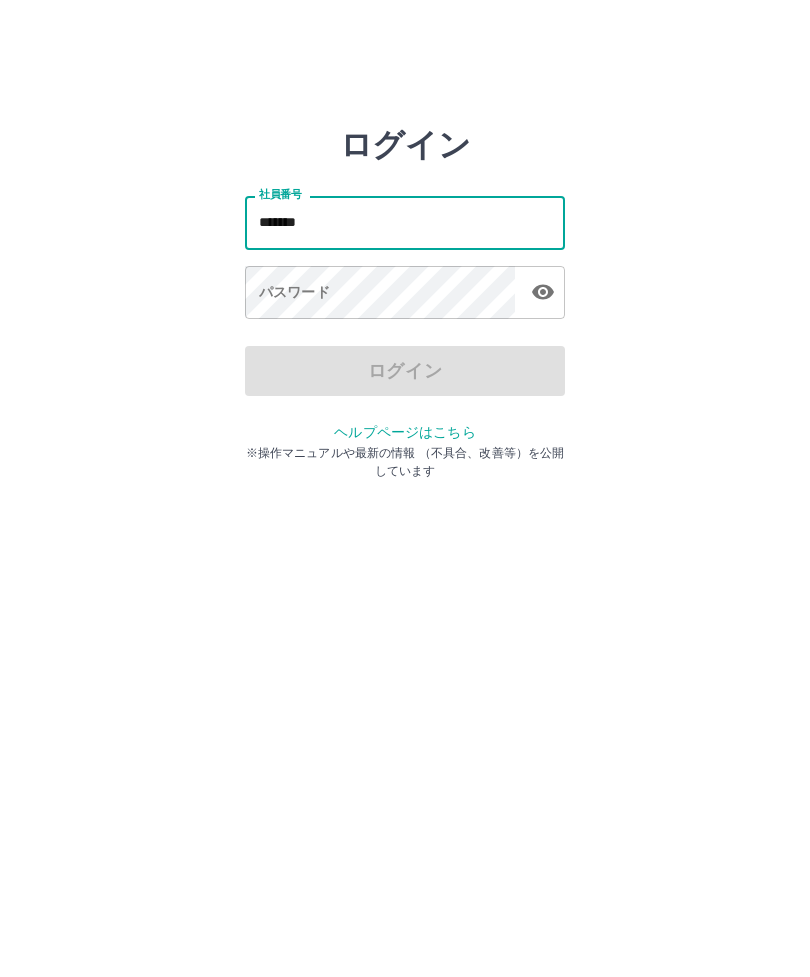 type on "*******" 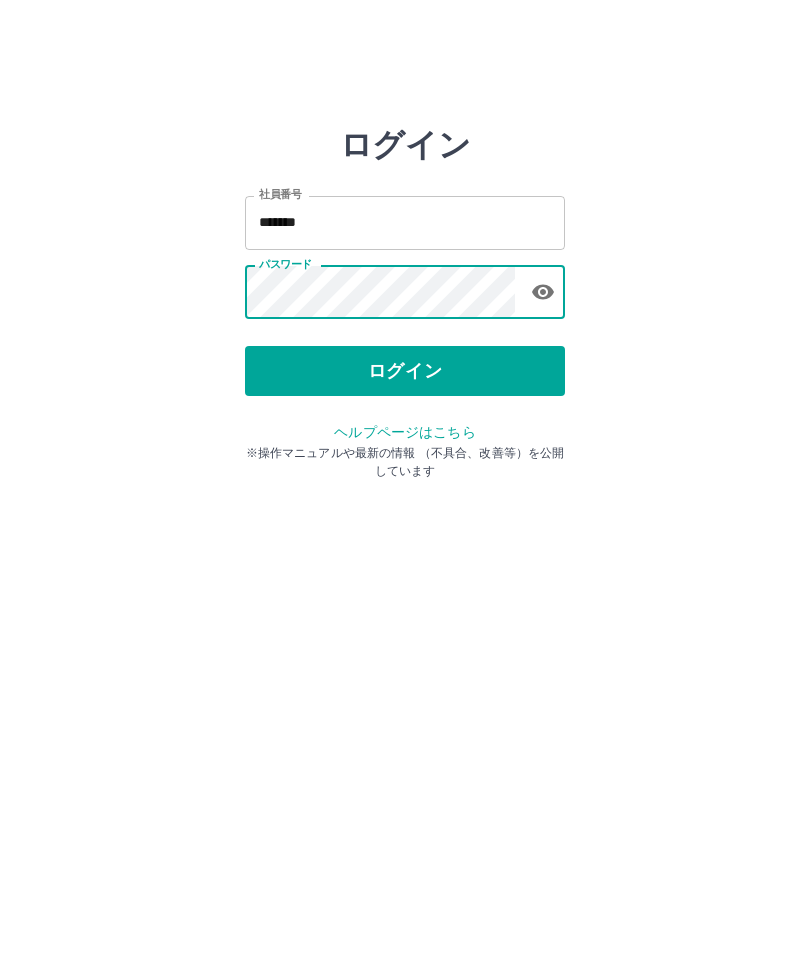 click on "ログイン" at bounding box center (405, 371) 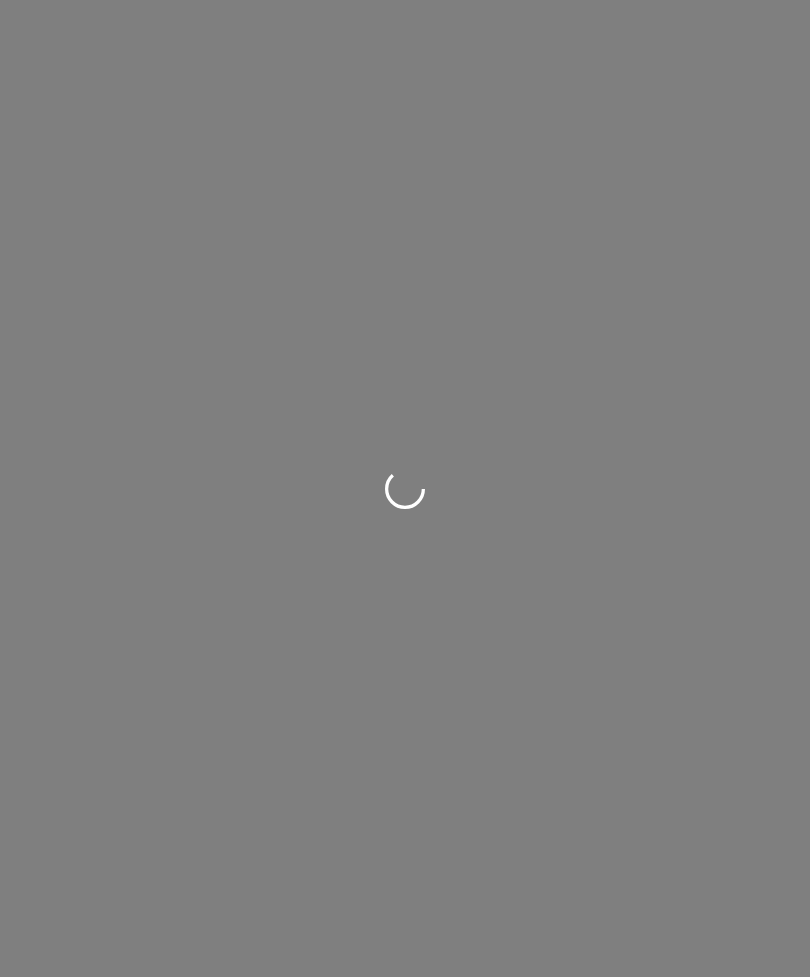 scroll, scrollTop: 0, scrollLeft: 0, axis: both 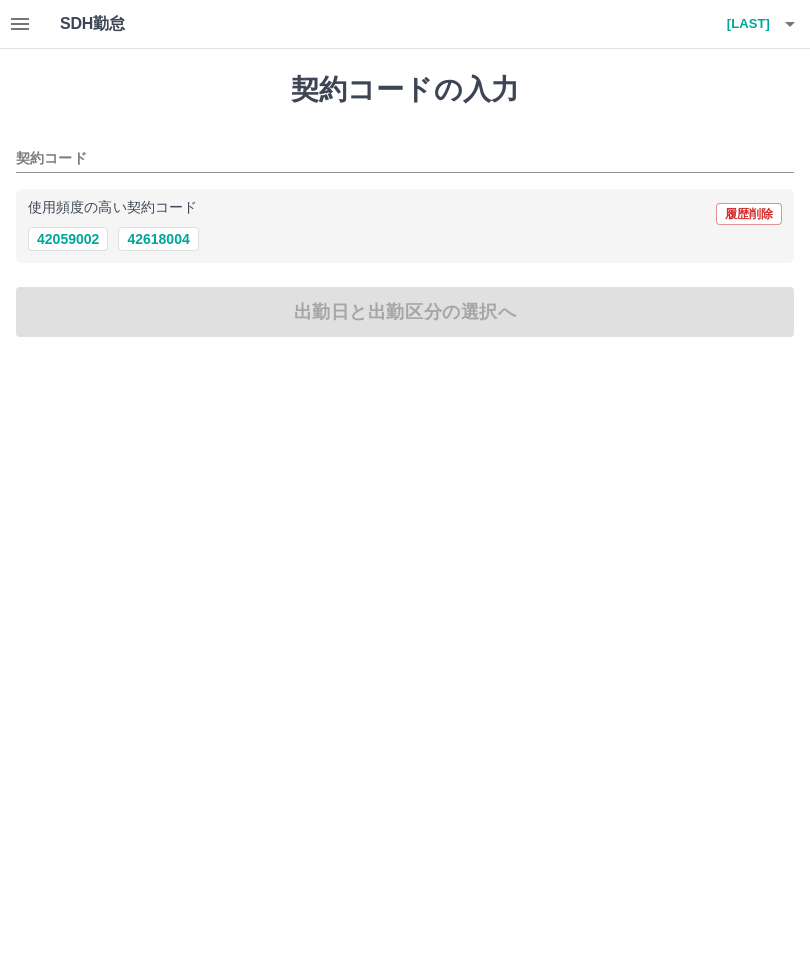 click on "42618004" at bounding box center [158, 239] 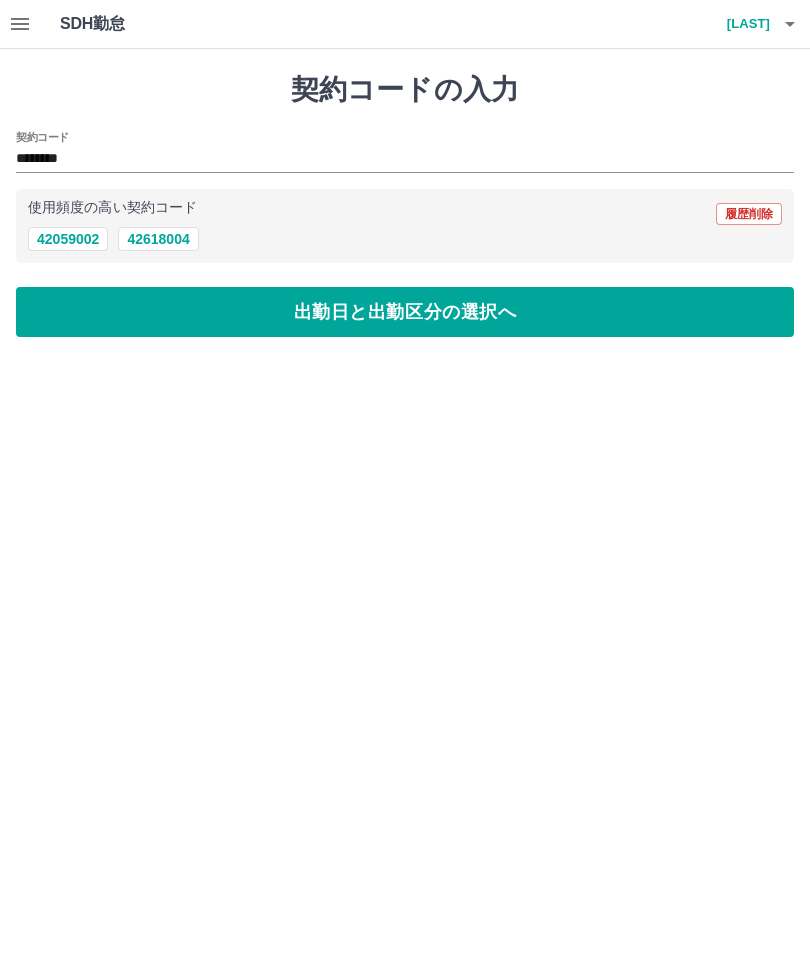 click on "出勤日と出勤区分の選択へ" at bounding box center (405, 312) 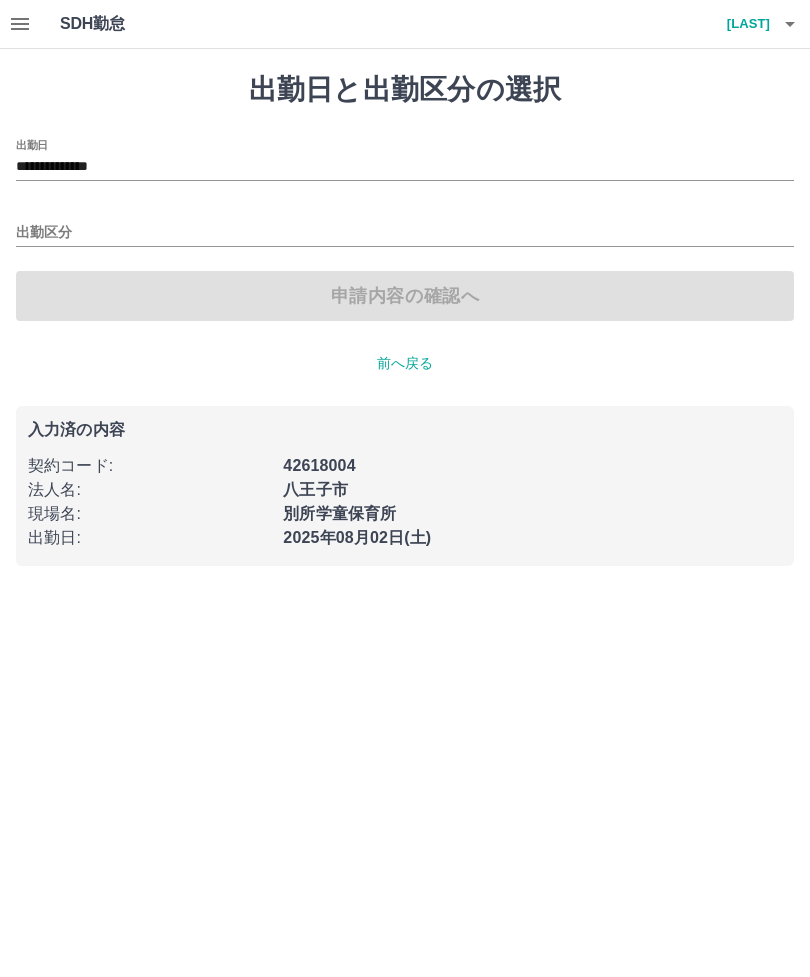 click on "**********" at bounding box center (405, 167) 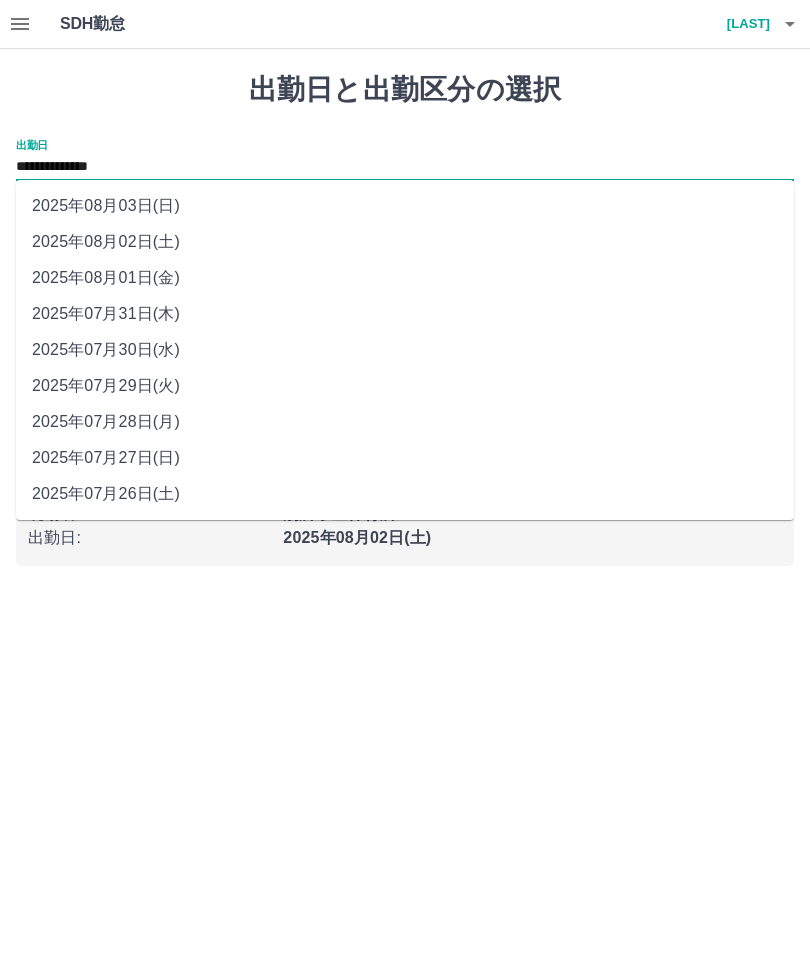 click on "2025年08月02日(土)" at bounding box center (405, 242) 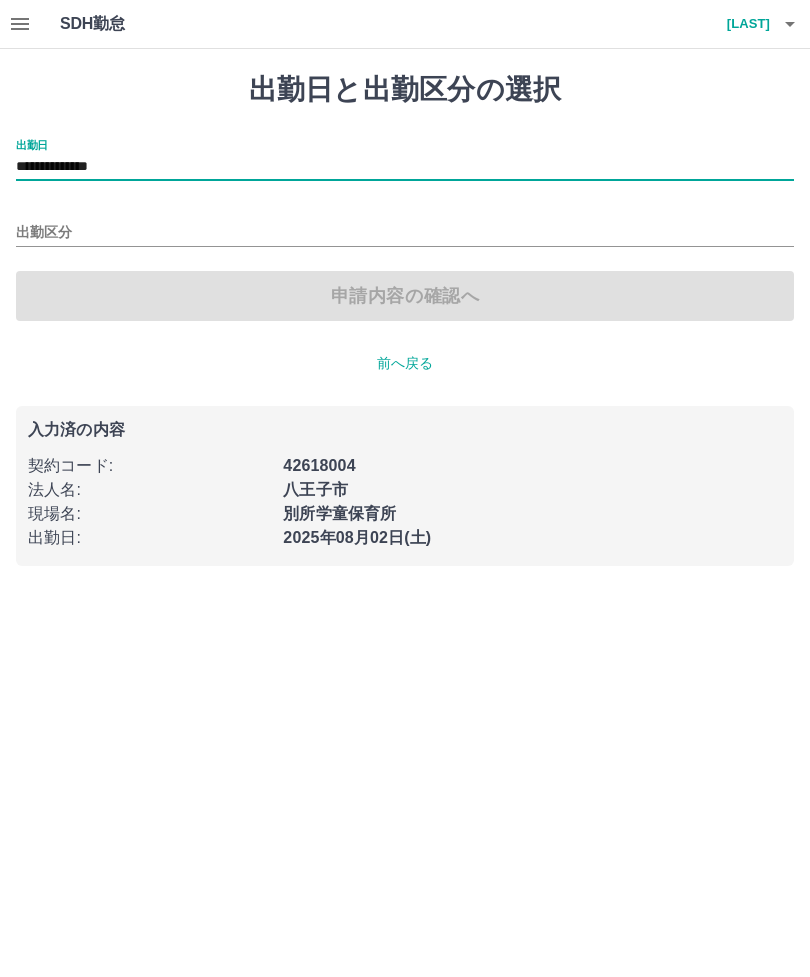click on "出勤区分" at bounding box center [405, 233] 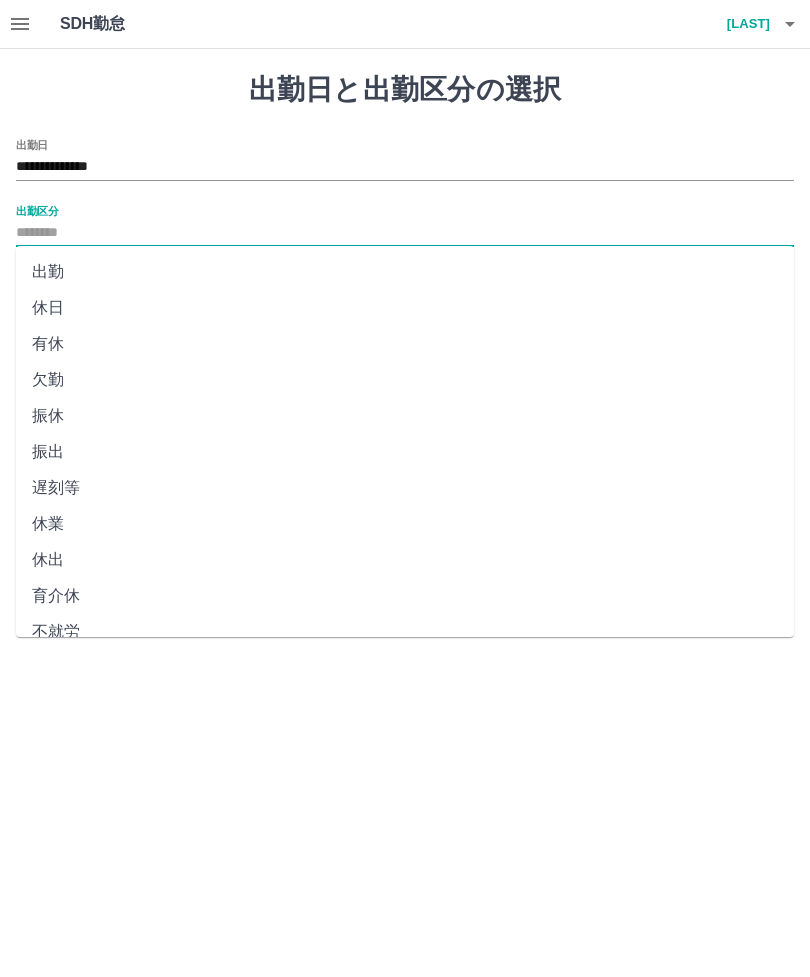 click on "出勤" at bounding box center (405, 272) 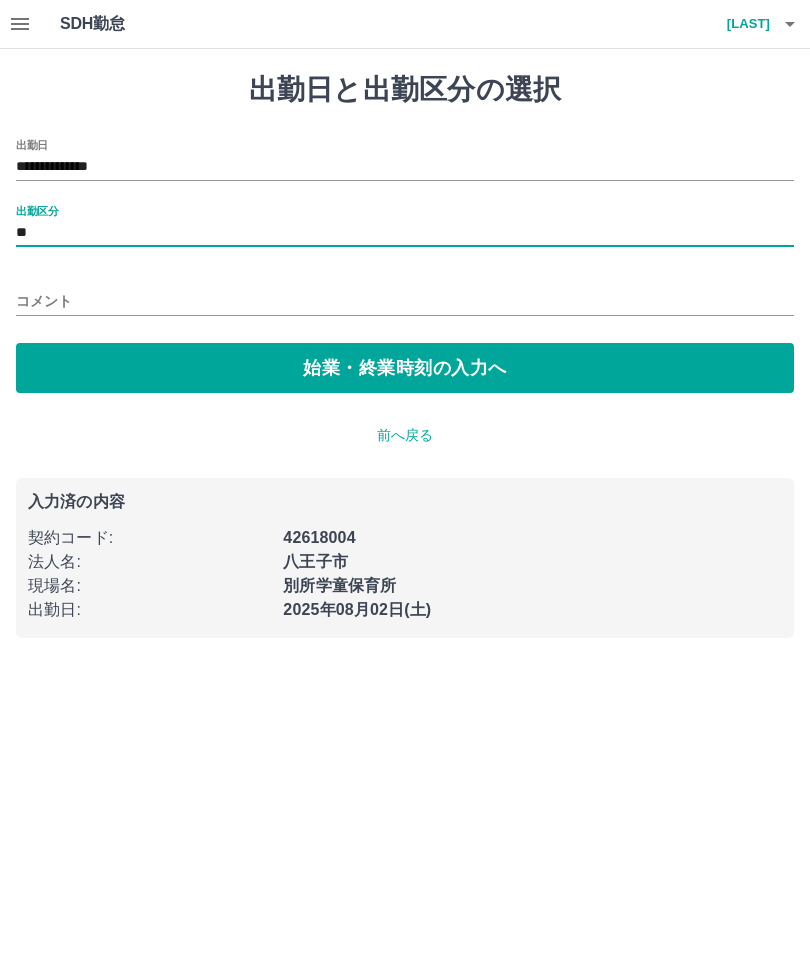 click on "始業・終業時刻の入力へ" at bounding box center [405, 368] 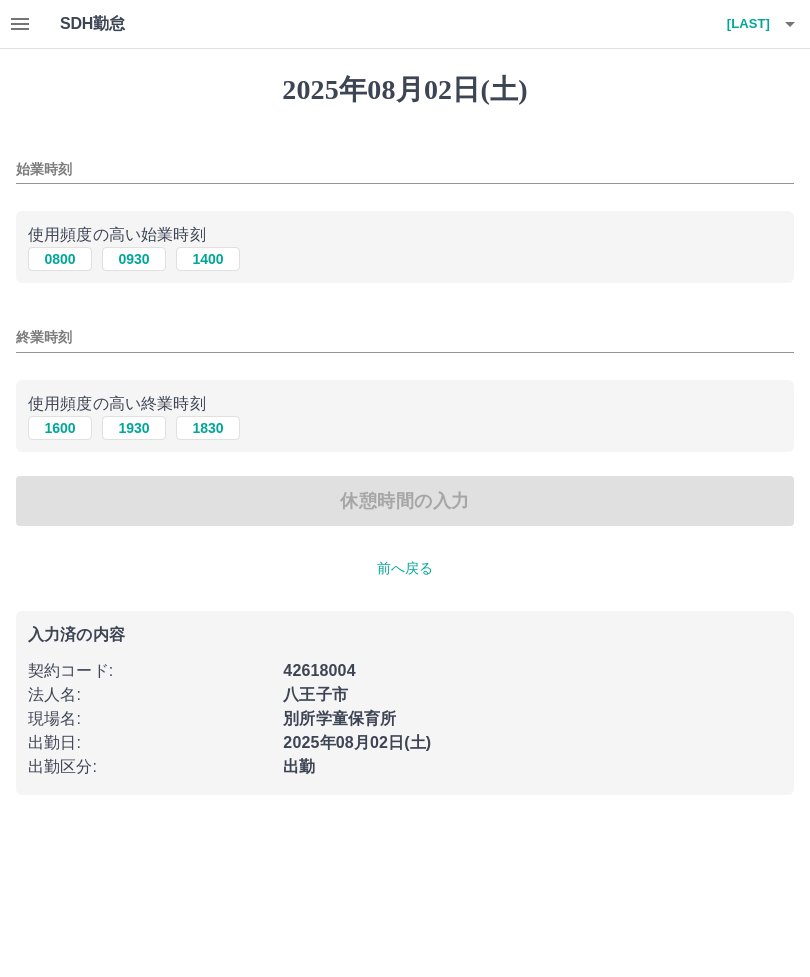 click on "0800" at bounding box center (60, 259) 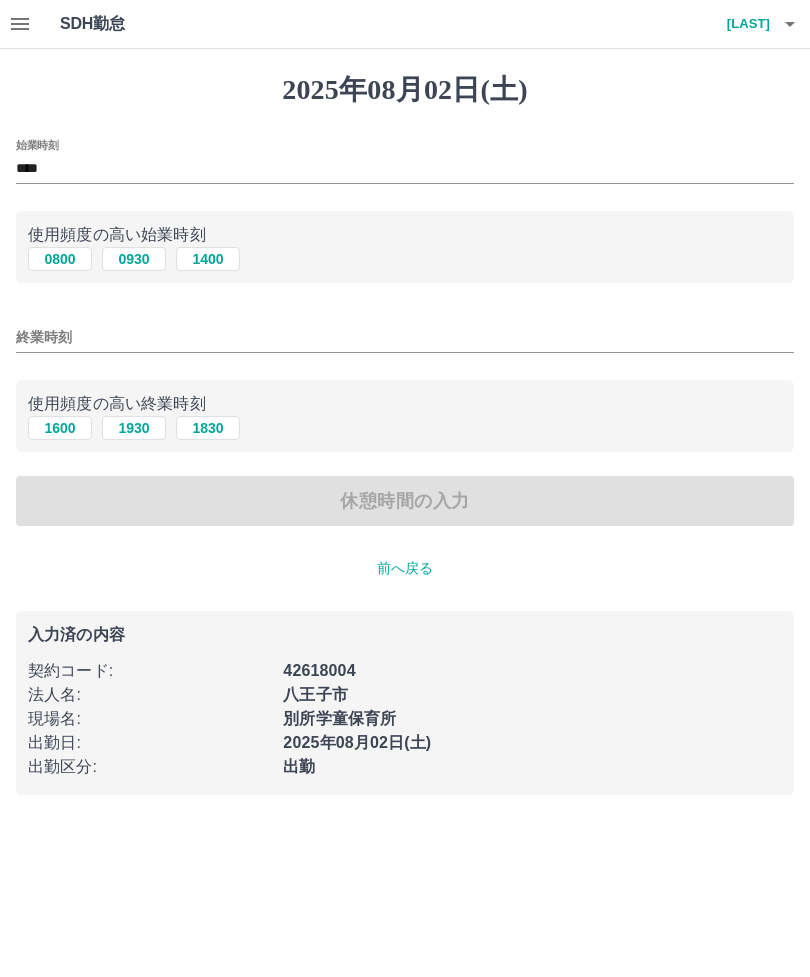 click on "終業時刻" at bounding box center [405, 337] 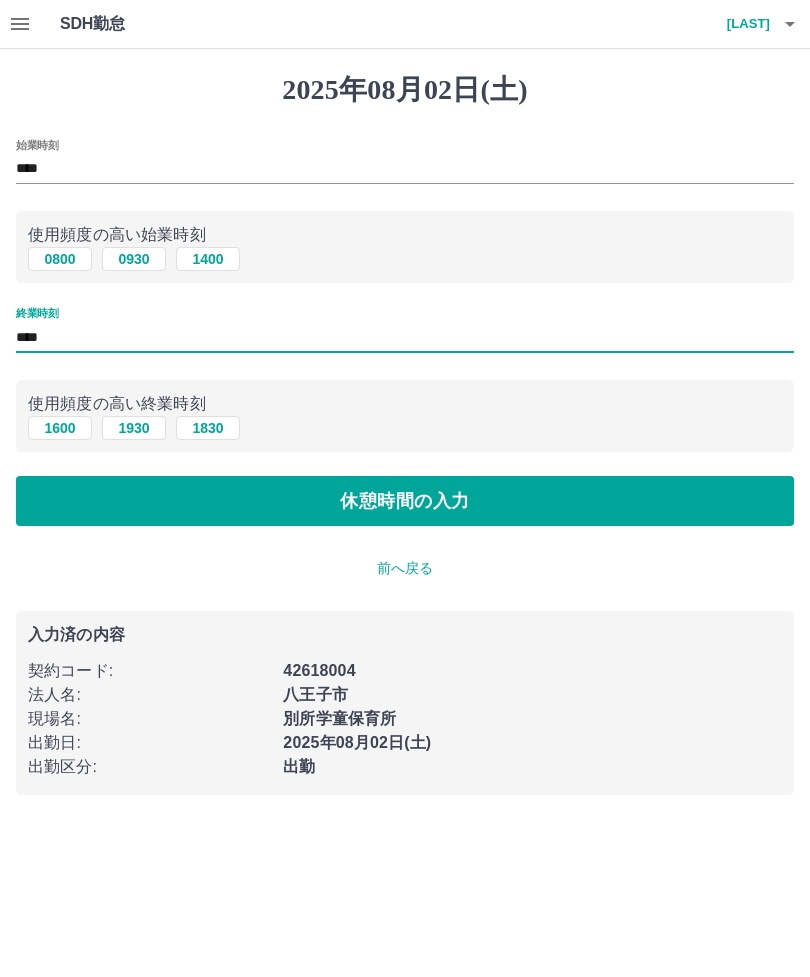type on "****" 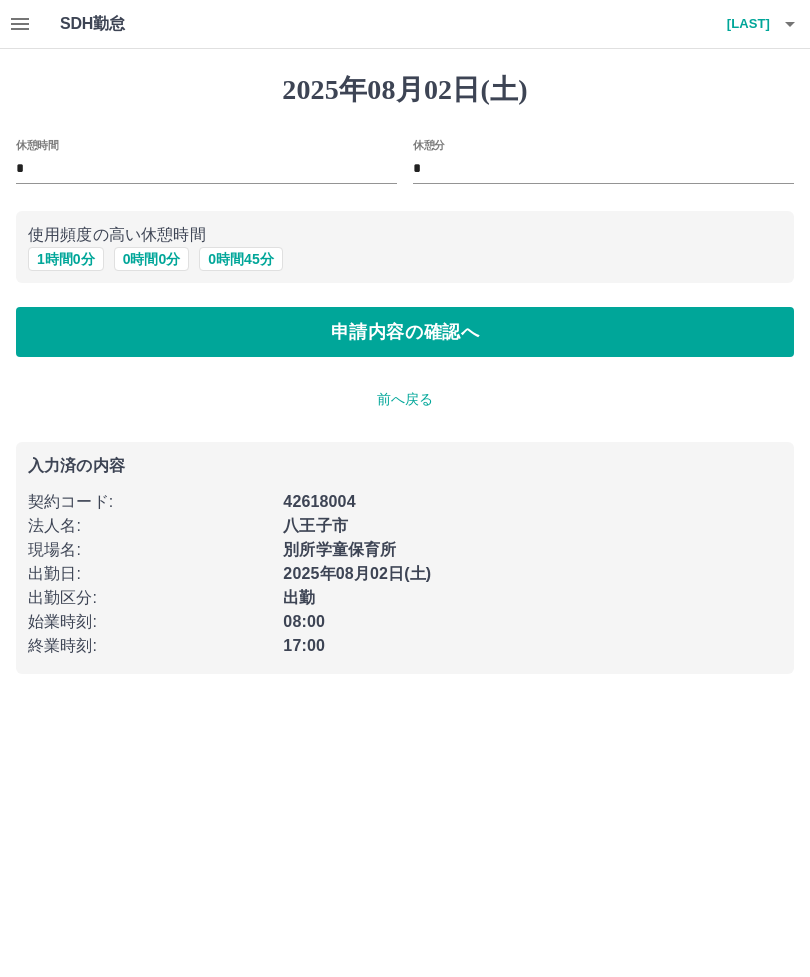click on "1 時間 0 分" at bounding box center (66, 259) 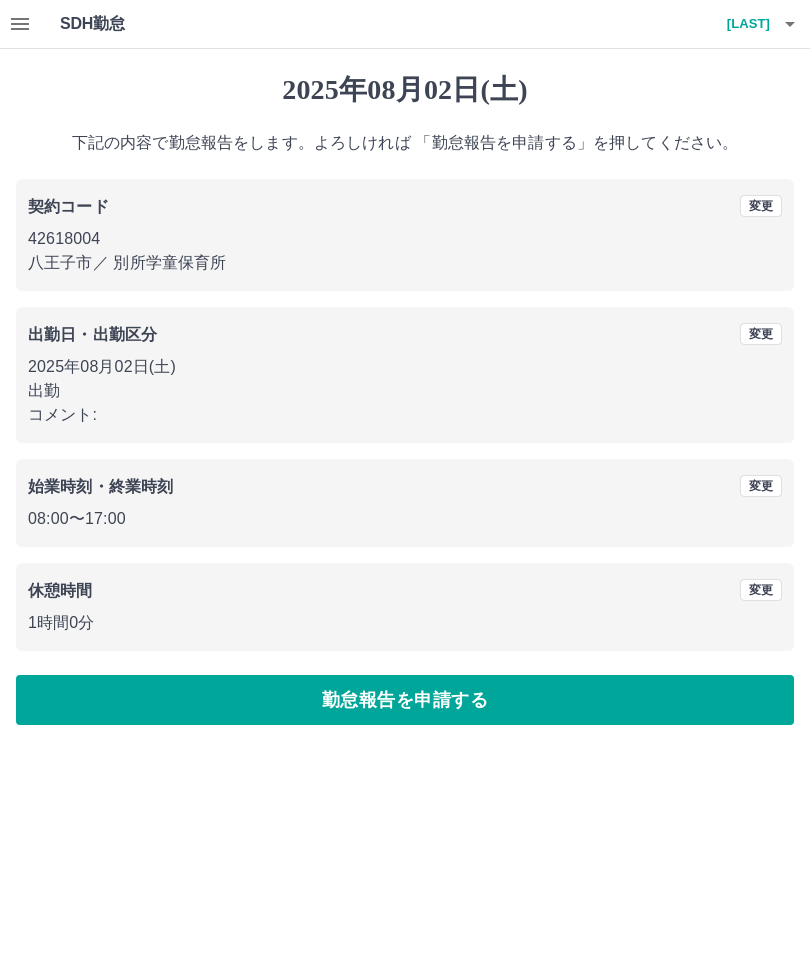 click on "勤怠報告を申請する" at bounding box center (405, 700) 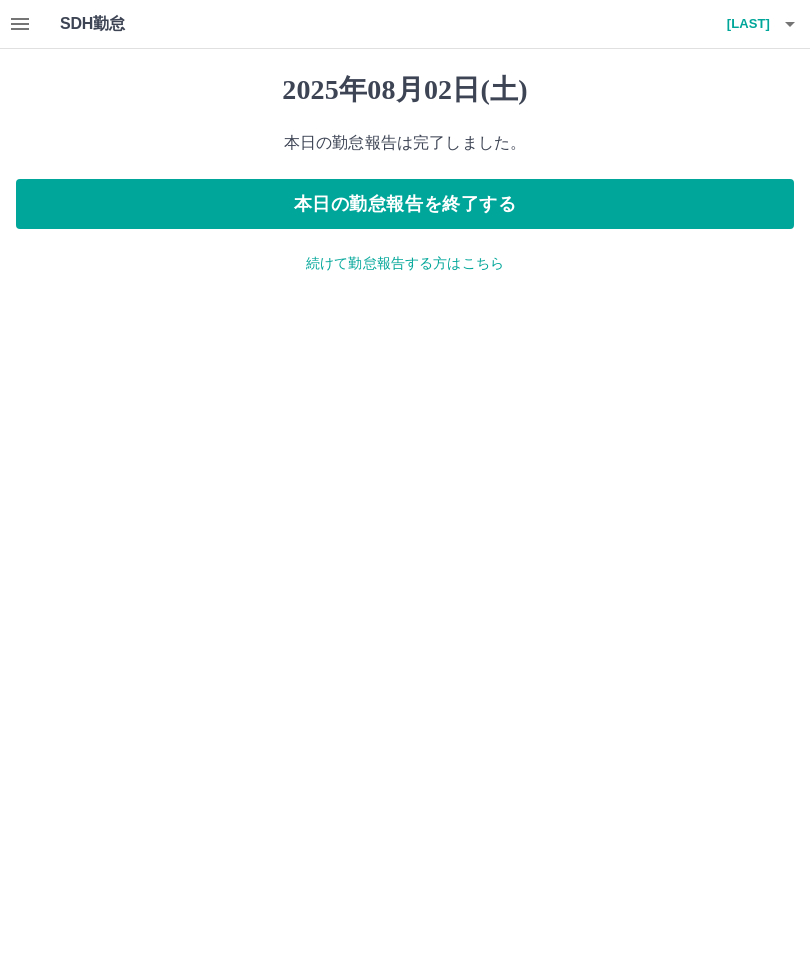click on "続けて勤怠報告する方はこちら" at bounding box center (405, 263) 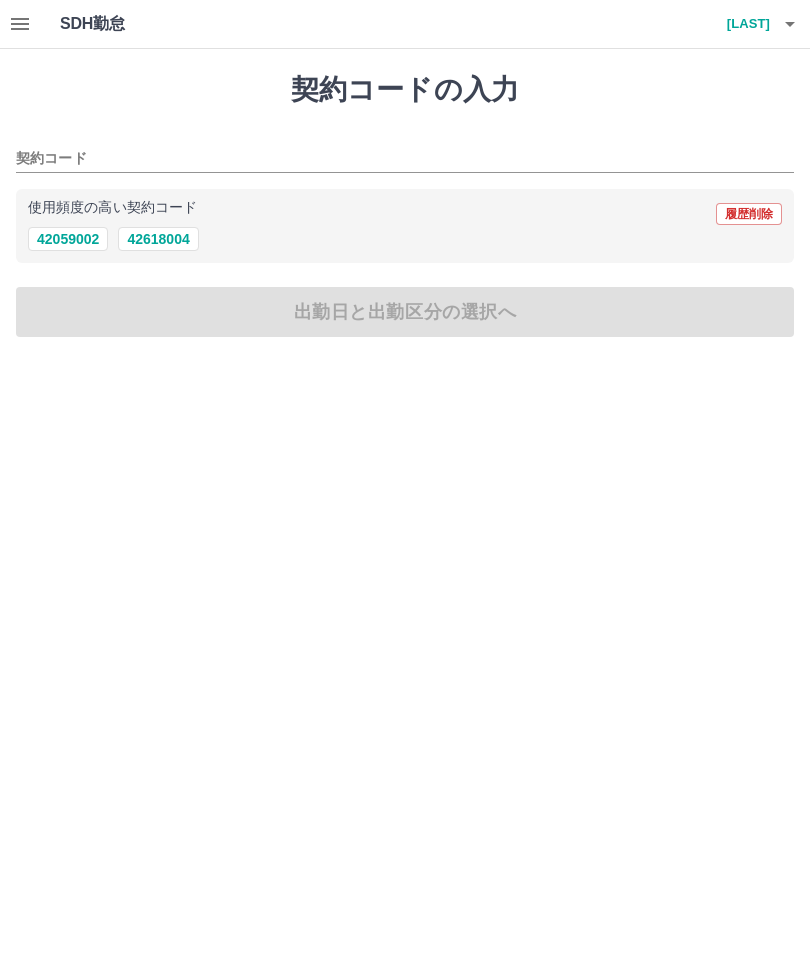 click on "42618004" at bounding box center (158, 239) 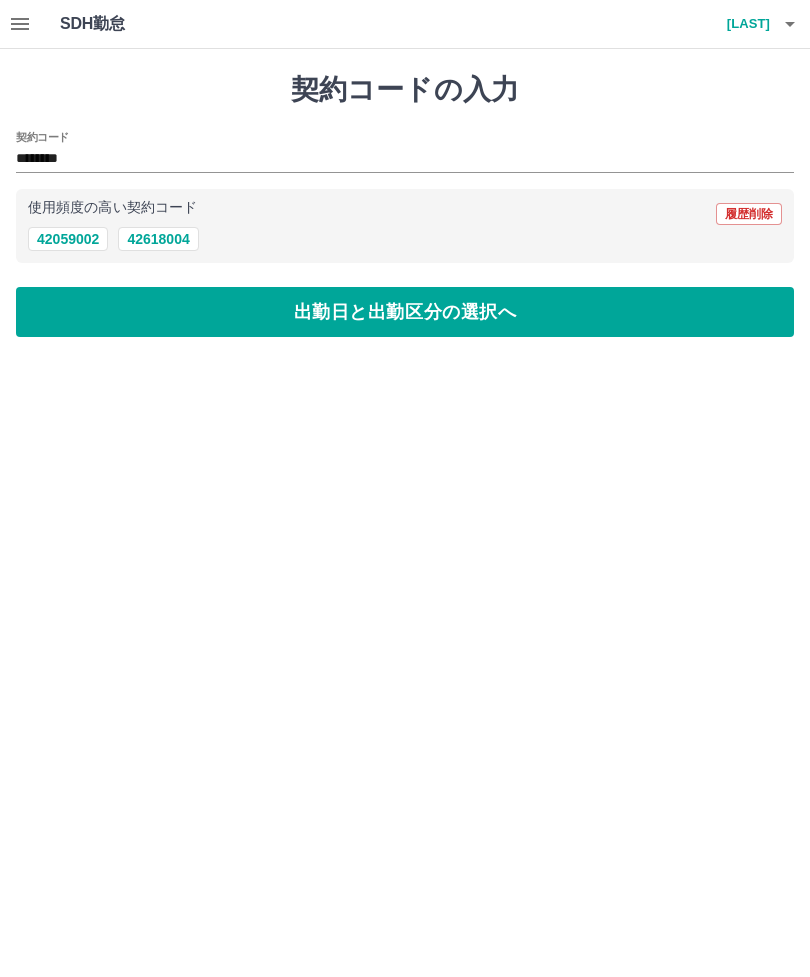 click on "出勤日と出勤区分の選択へ" at bounding box center (405, 312) 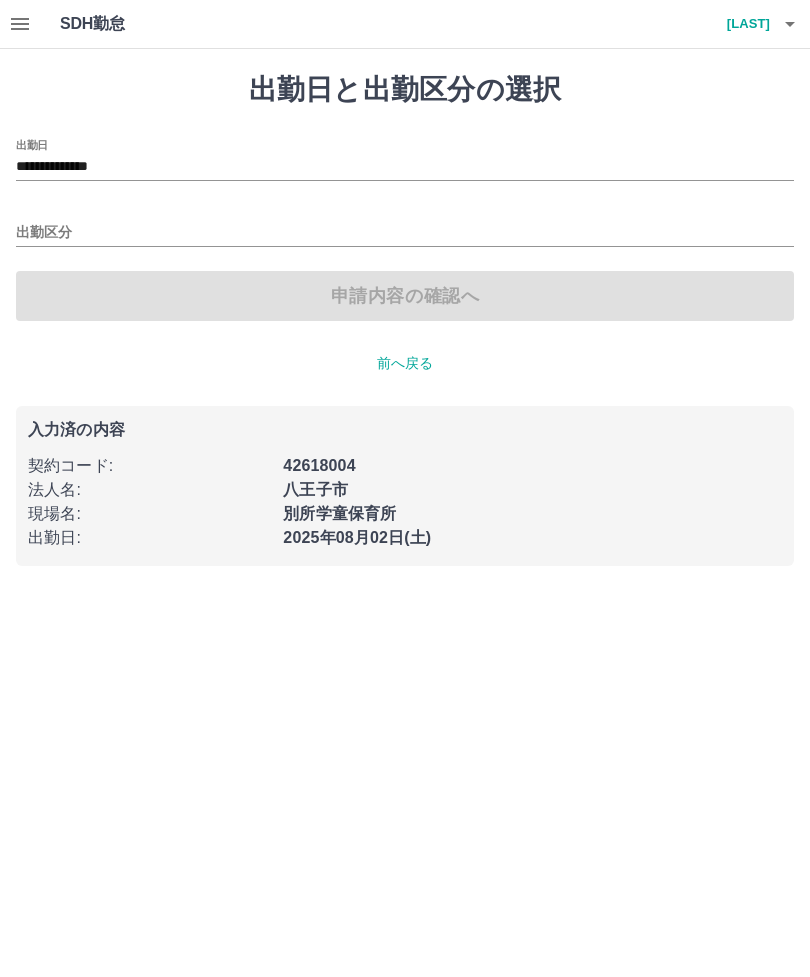 click on "**********" at bounding box center (405, 167) 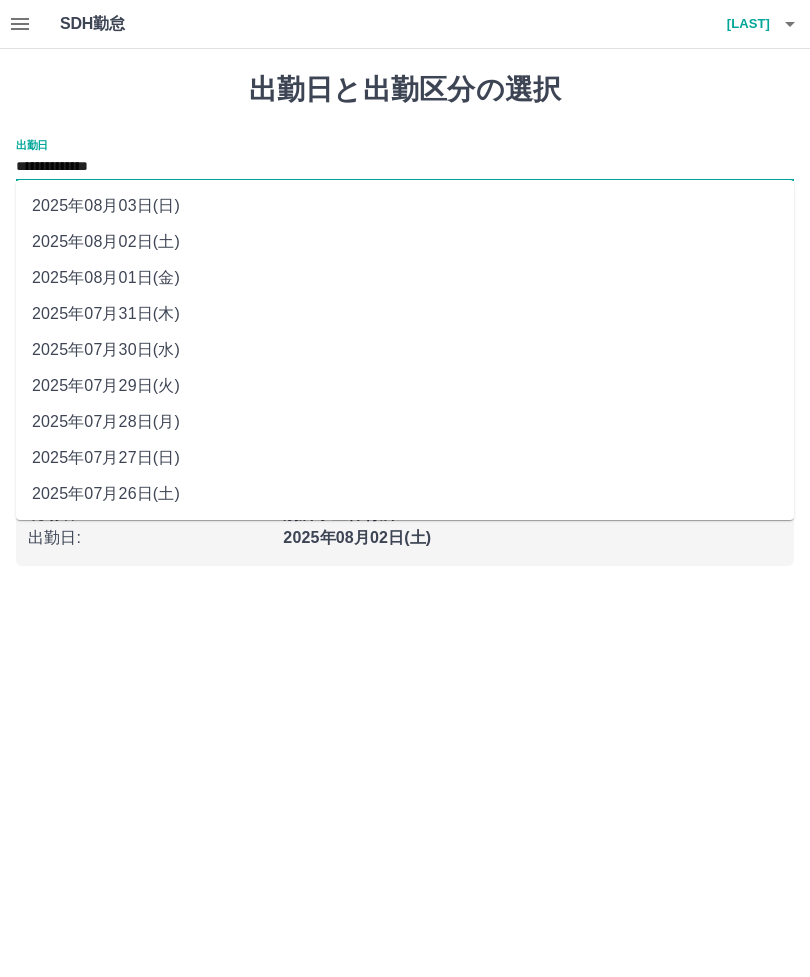 click on "2025年08月01日(金)" at bounding box center (405, 278) 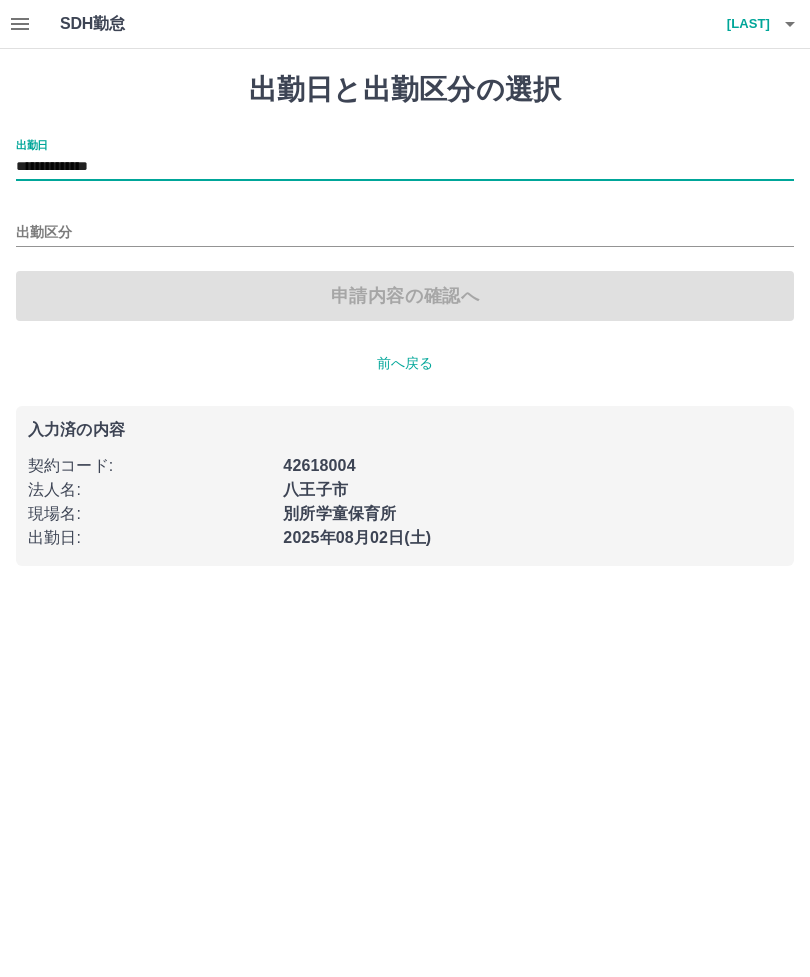 click on "出勤区分" at bounding box center [405, 233] 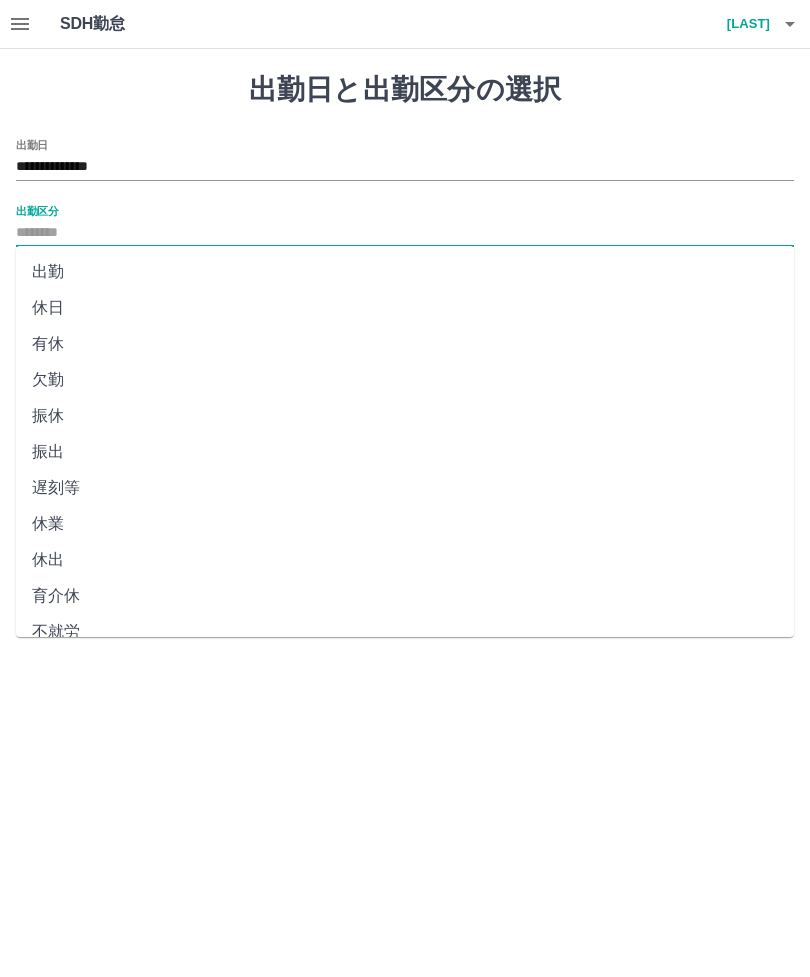 click on "出勤" at bounding box center [405, 272] 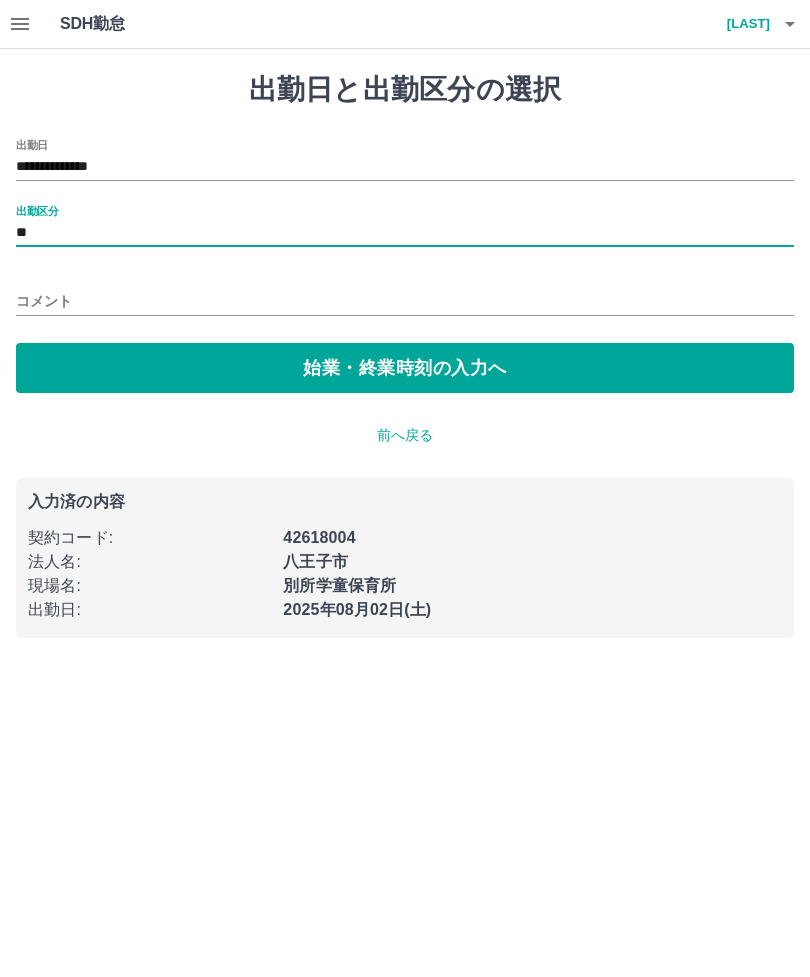 click on "始業・終業時刻の入力へ" at bounding box center (405, 368) 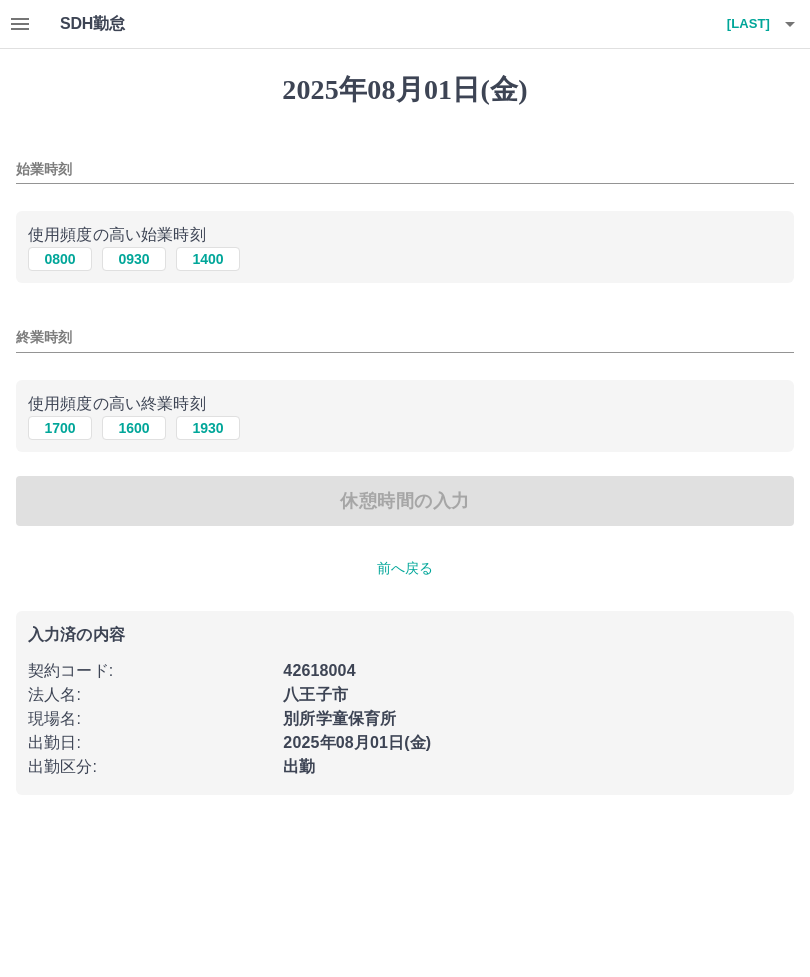 click on "始業時刻" at bounding box center (405, 169) 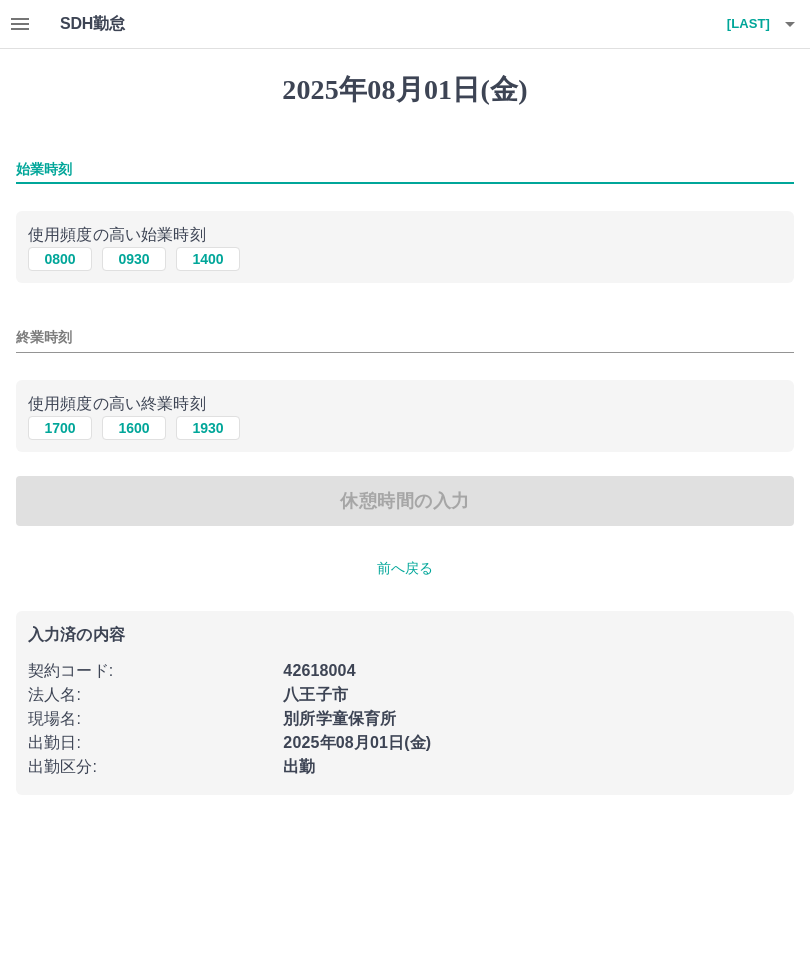 click on "0800" at bounding box center (60, 259) 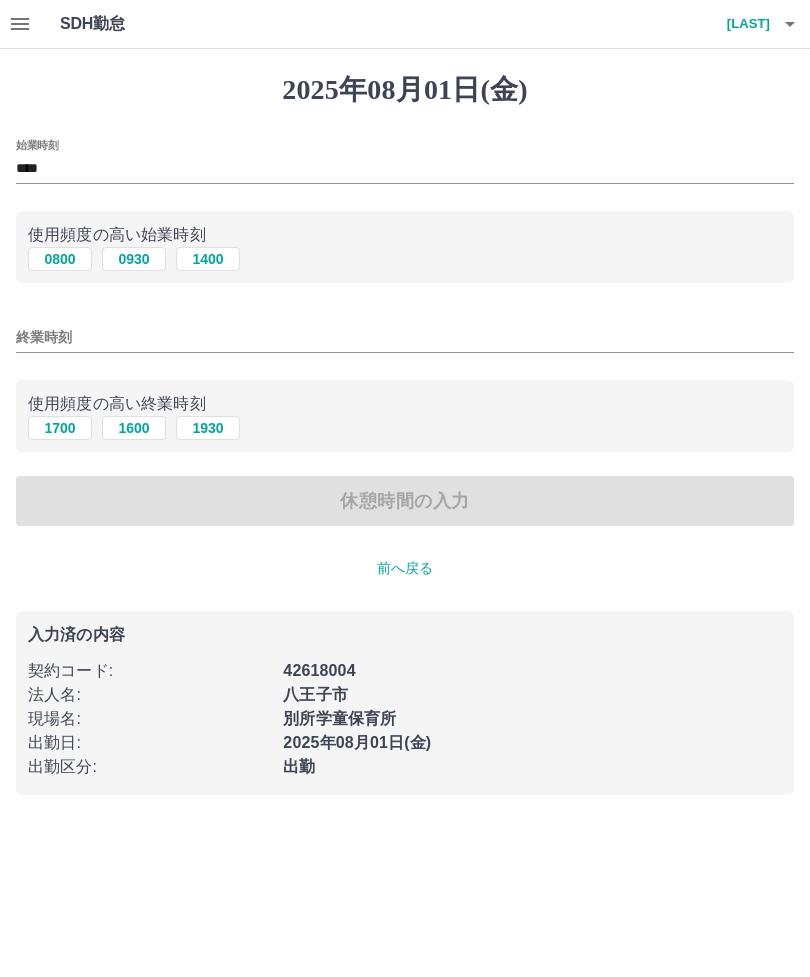 click on "1700" at bounding box center [60, 428] 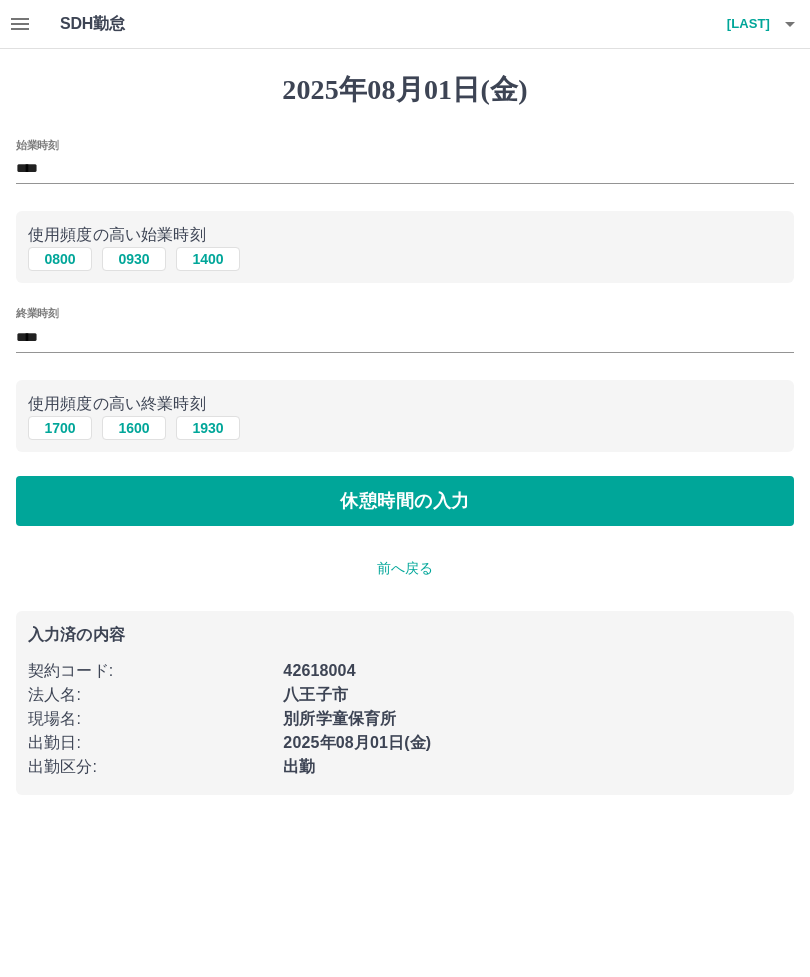 click on "休憩時間の入力" at bounding box center (405, 501) 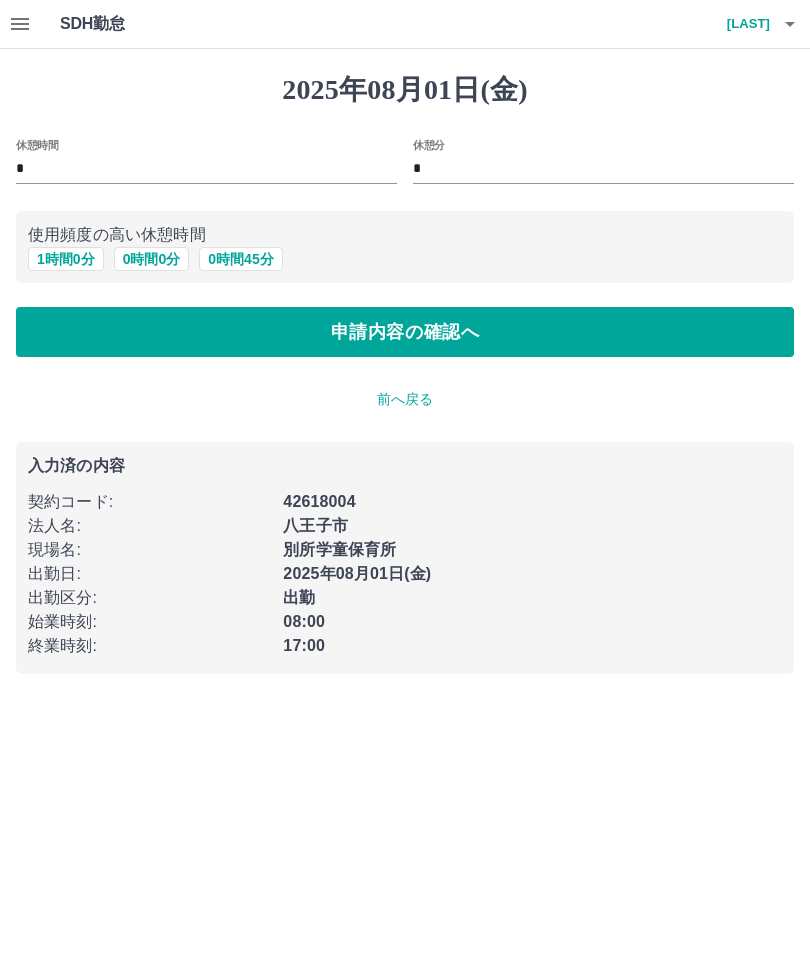 click on "使用頻度の高い休憩時間" at bounding box center [405, 235] 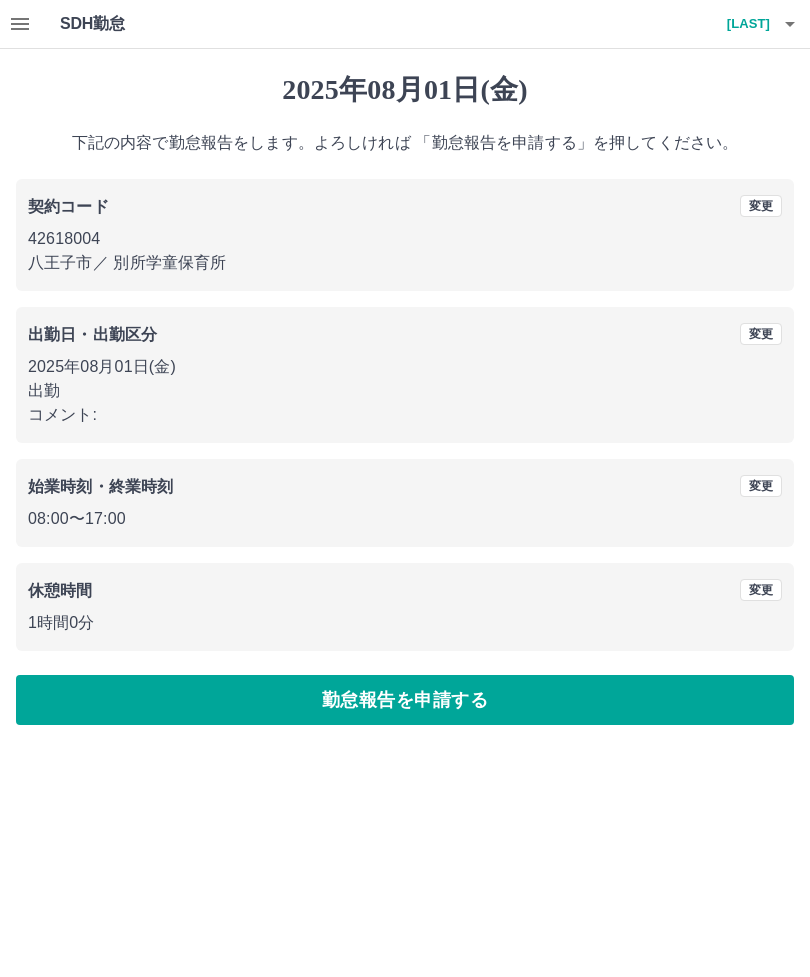 click on "勤怠報告を申請する" at bounding box center (405, 700) 